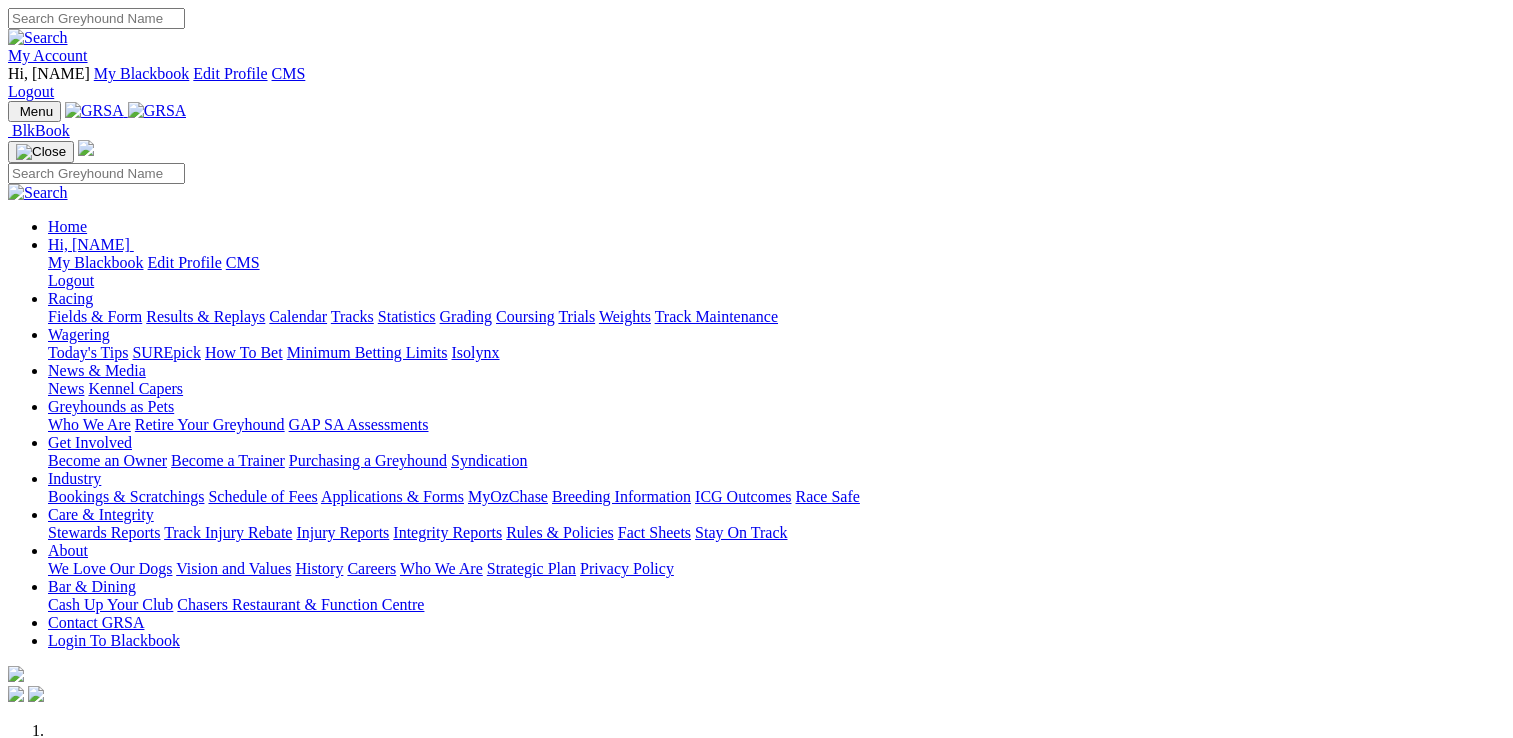 scroll, scrollTop: 0, scrollLeft: 0, axis: both 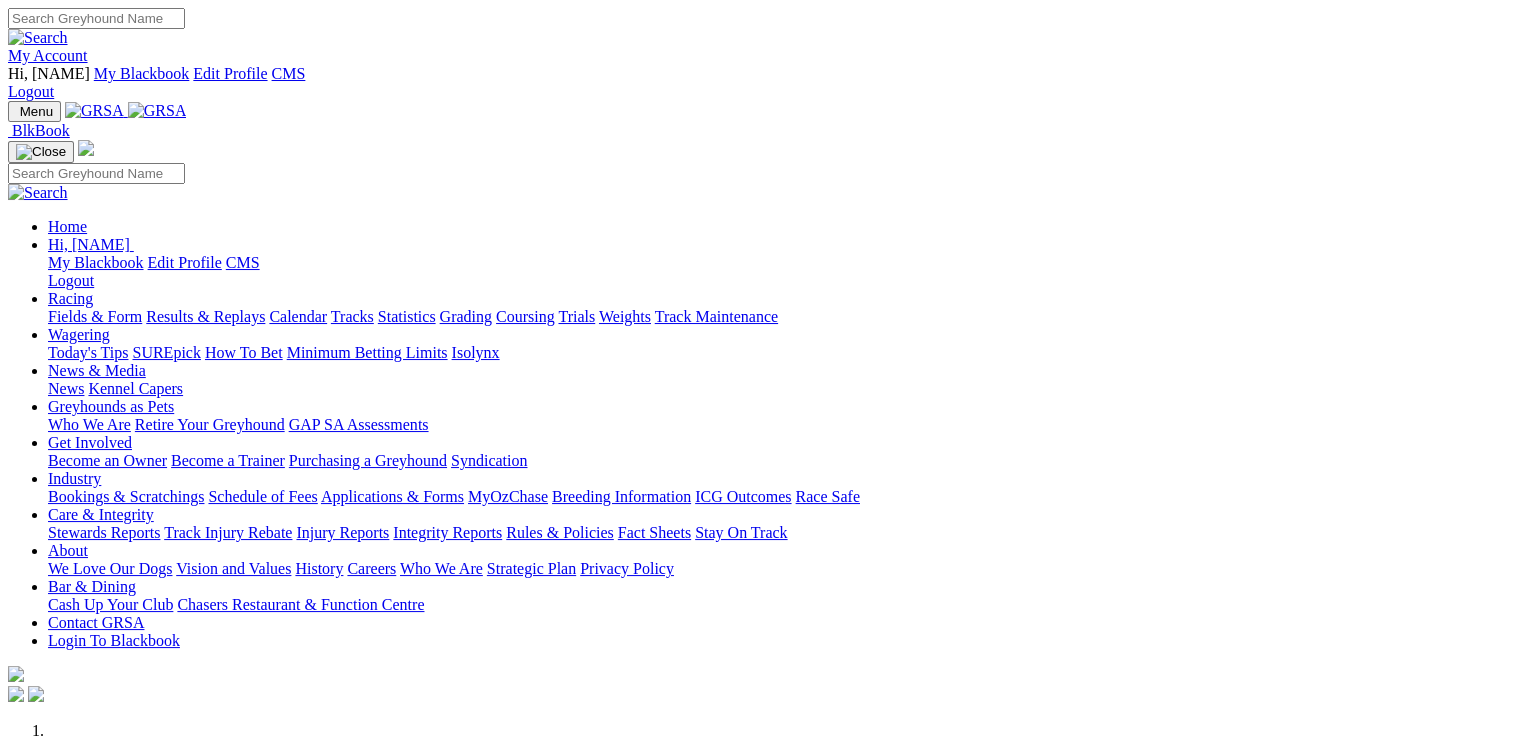 click on "Care & Integrity" at bounding box center (101, 514) 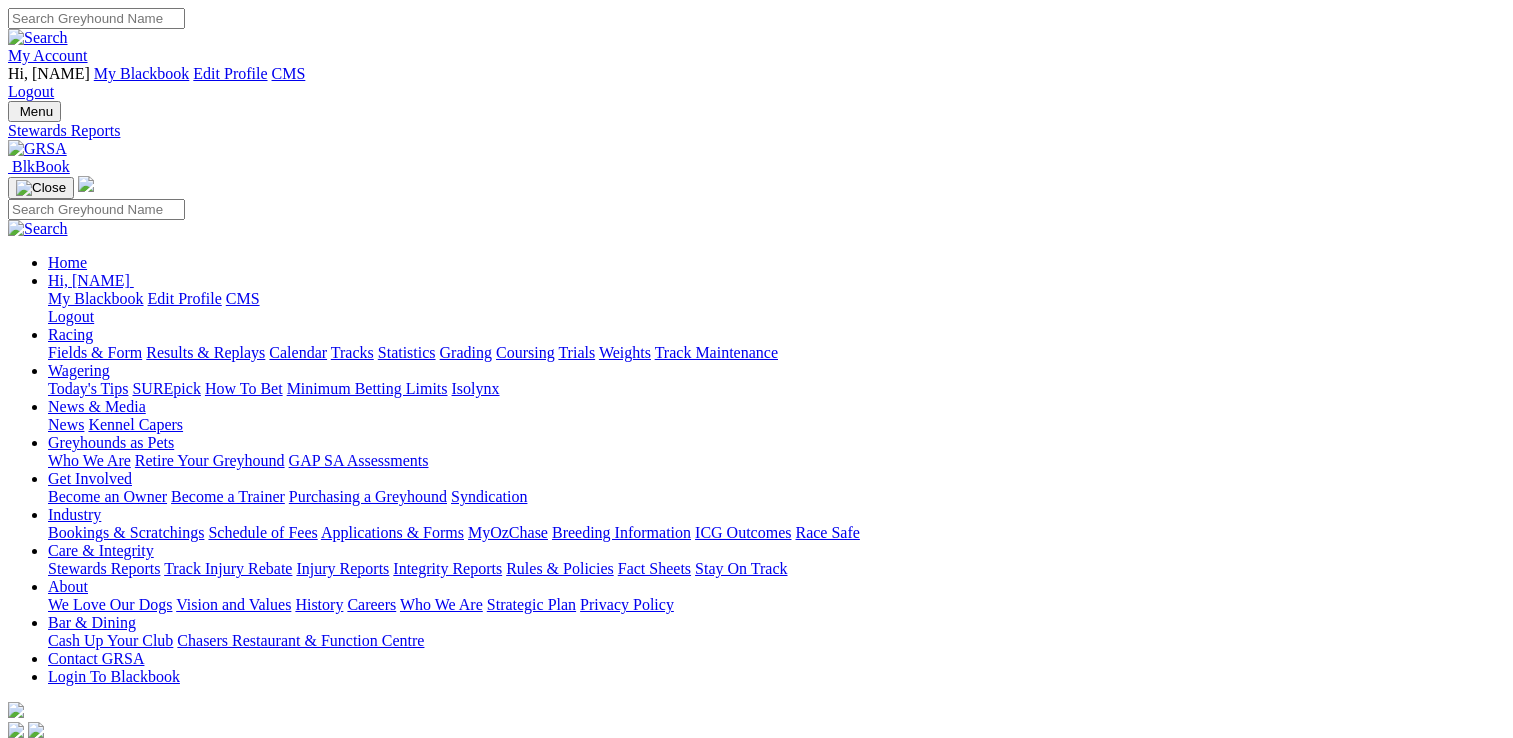 scroll, scrollTop: 0, scrollLeft: 0, axis: both 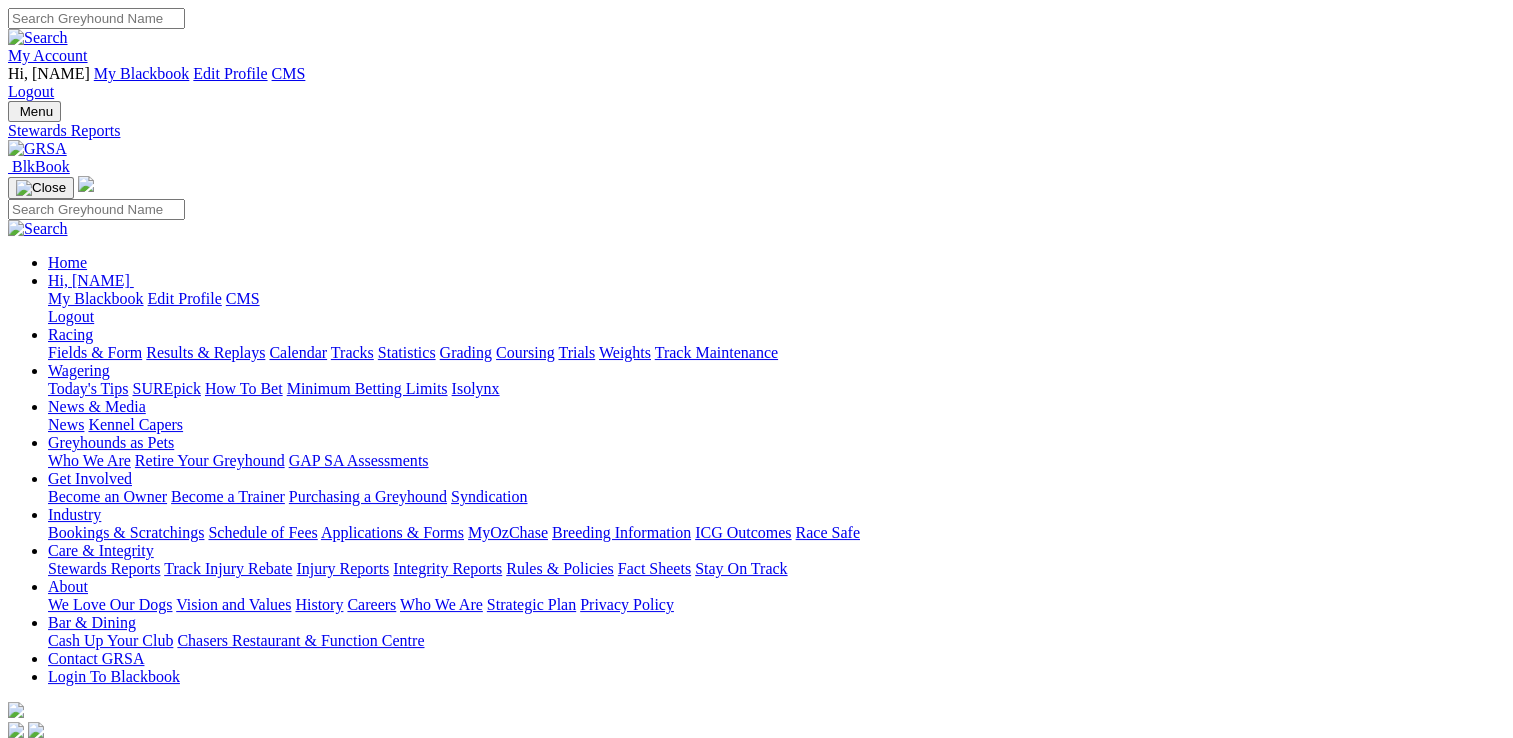 click on "Angle Park" at bounding box center [47, 888] 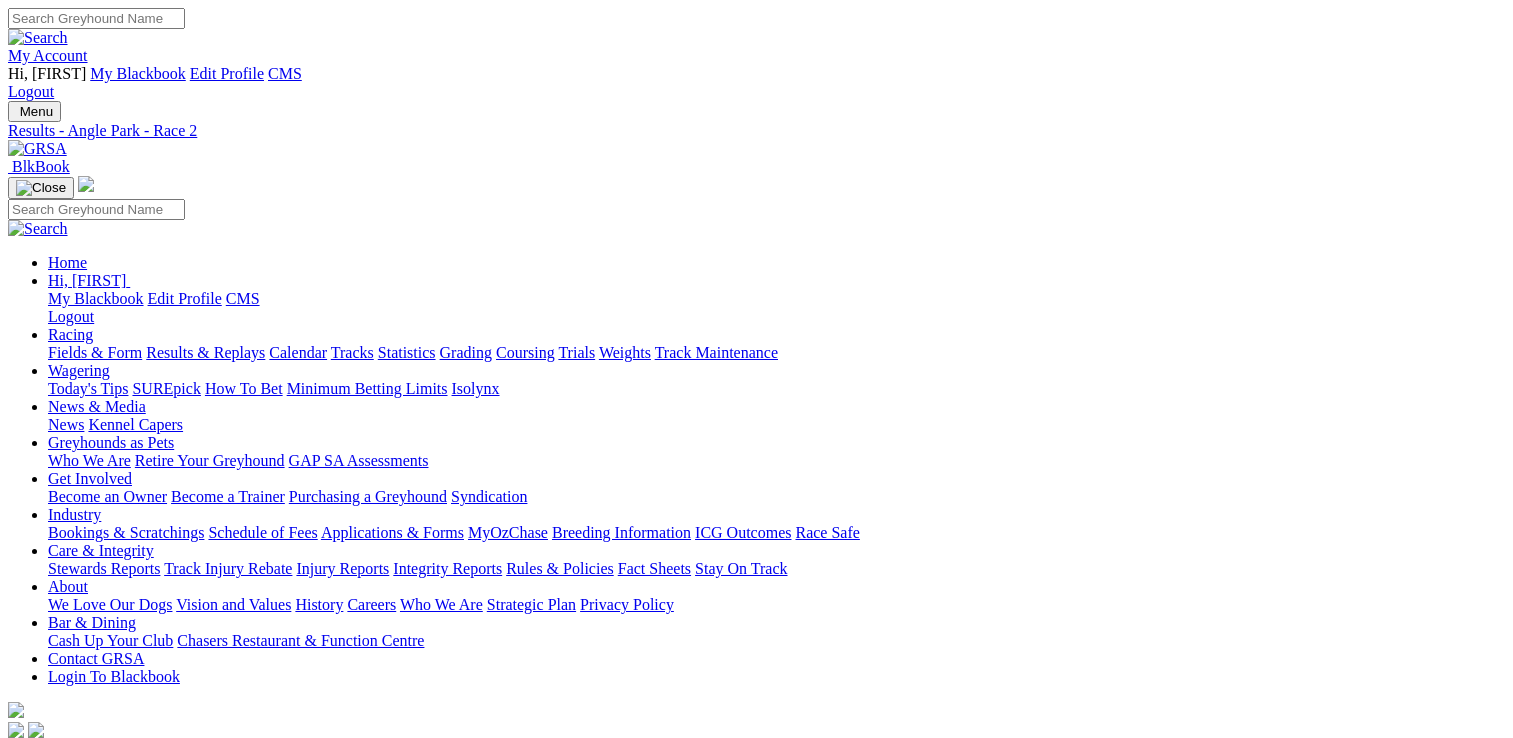 scroll, scrollTop: 0, scrollLeft: 0, axis: both 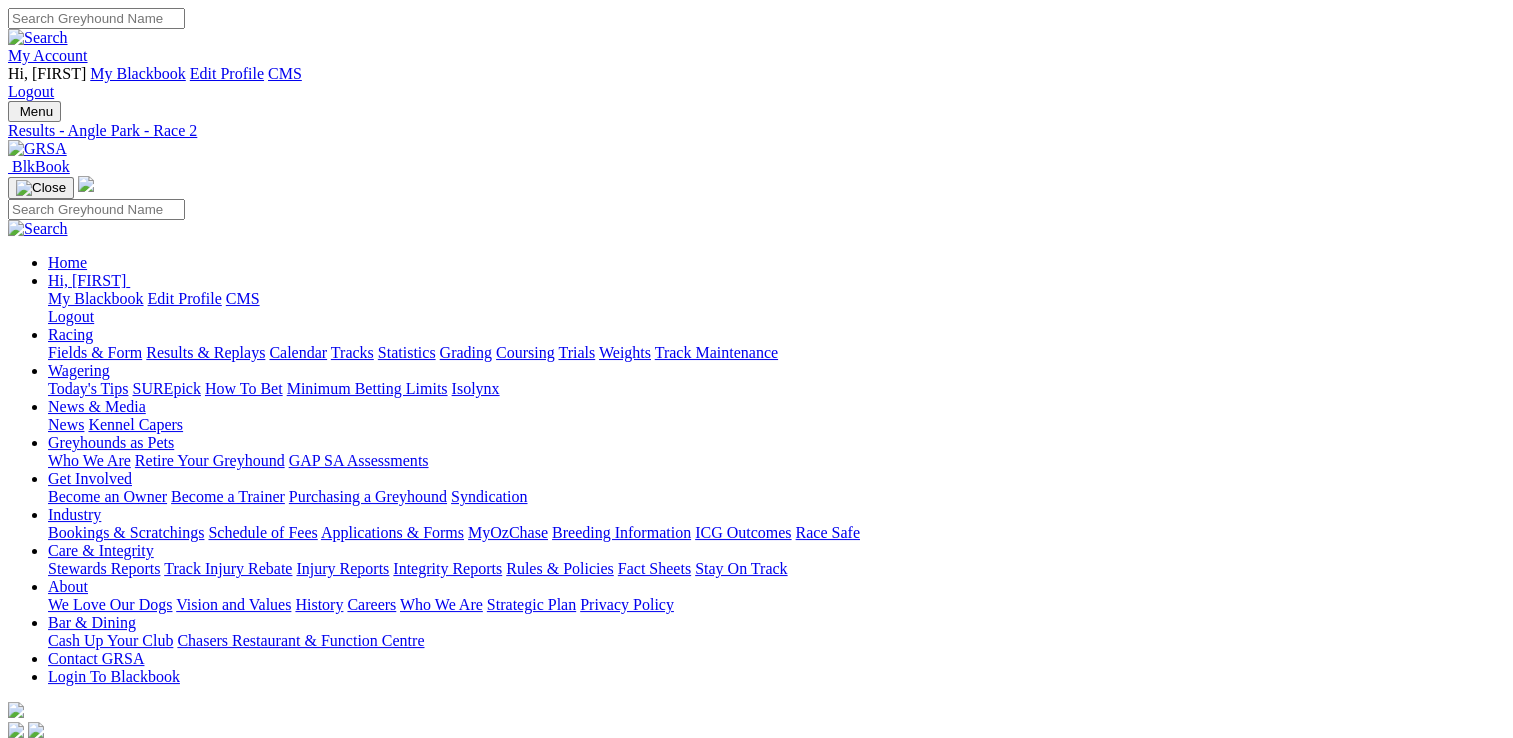 click at bounding box center (94, 1479) 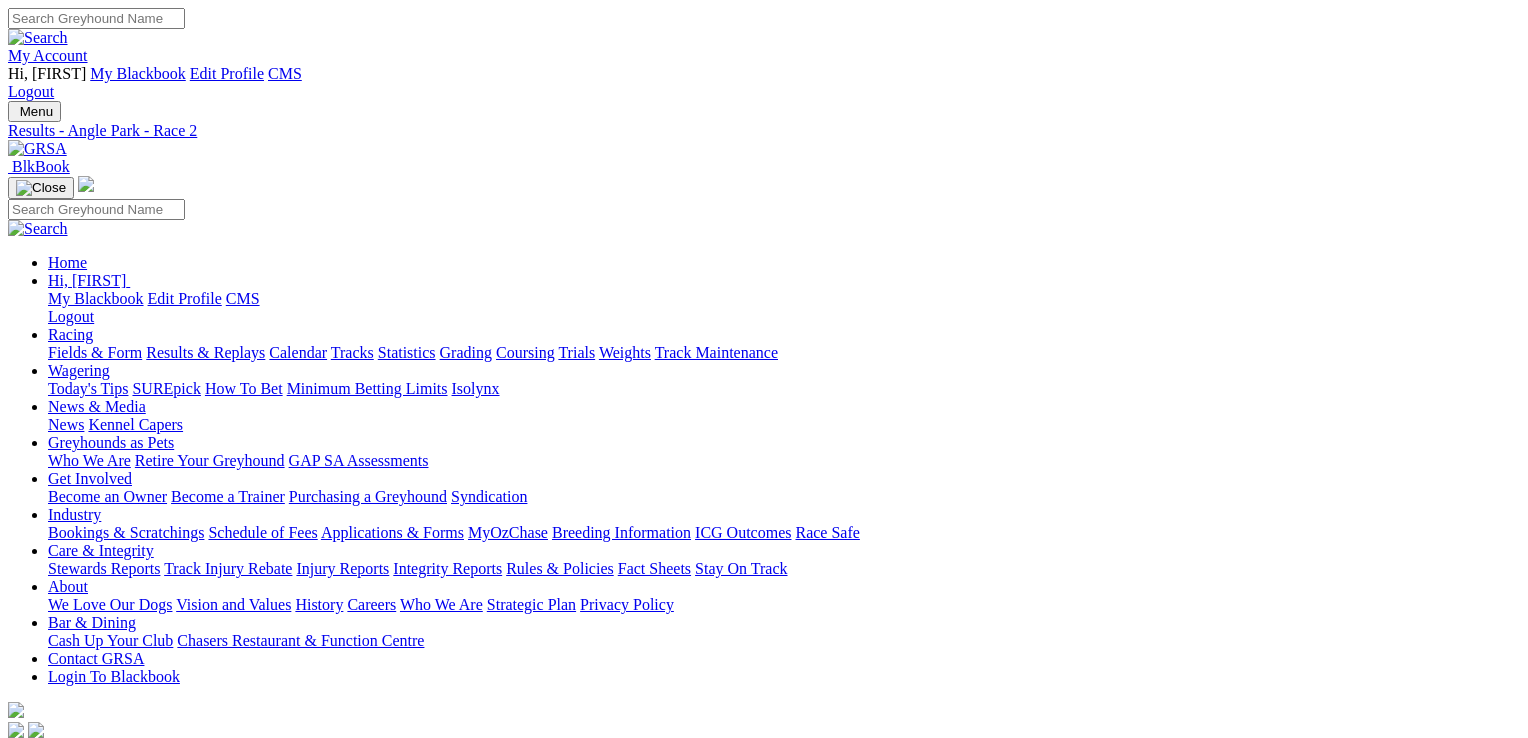 click at bounding box center (16, 4586) 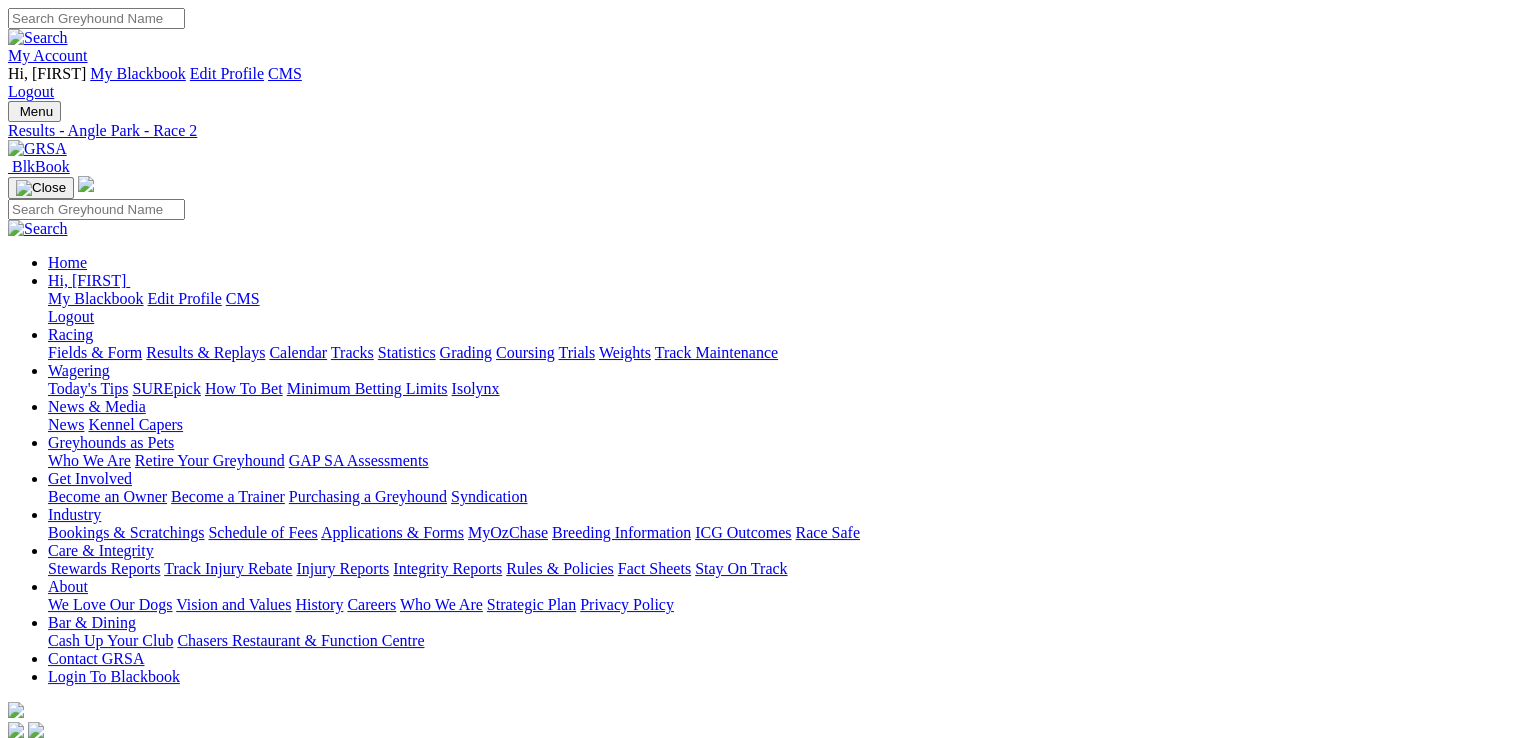 click on "Racing" at bounding box center [70, 334] 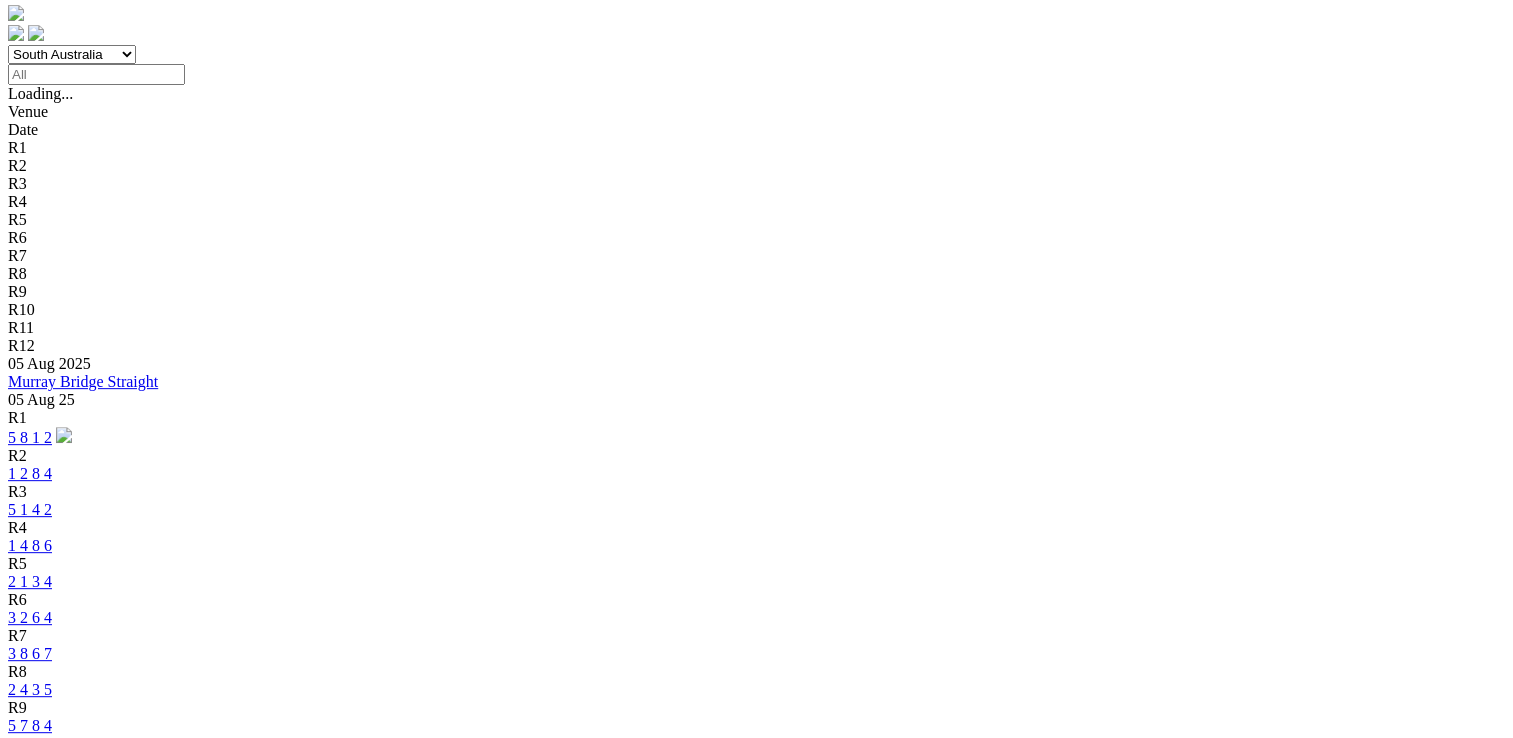 scroll, scrollTop: 700, scrollLeft: 0, axis: vertical 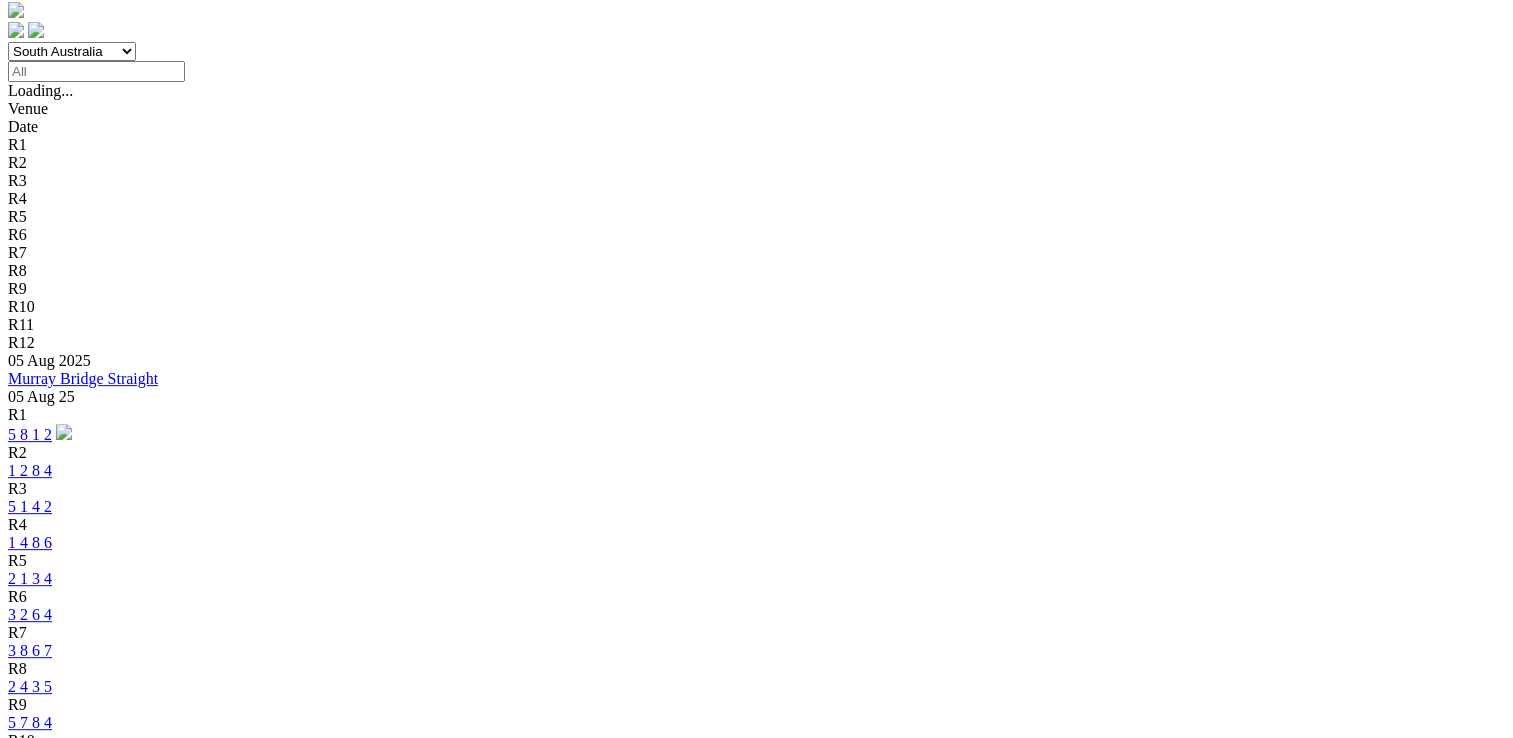 click on "1 2 8 4" at bounding box center [30, 4346] 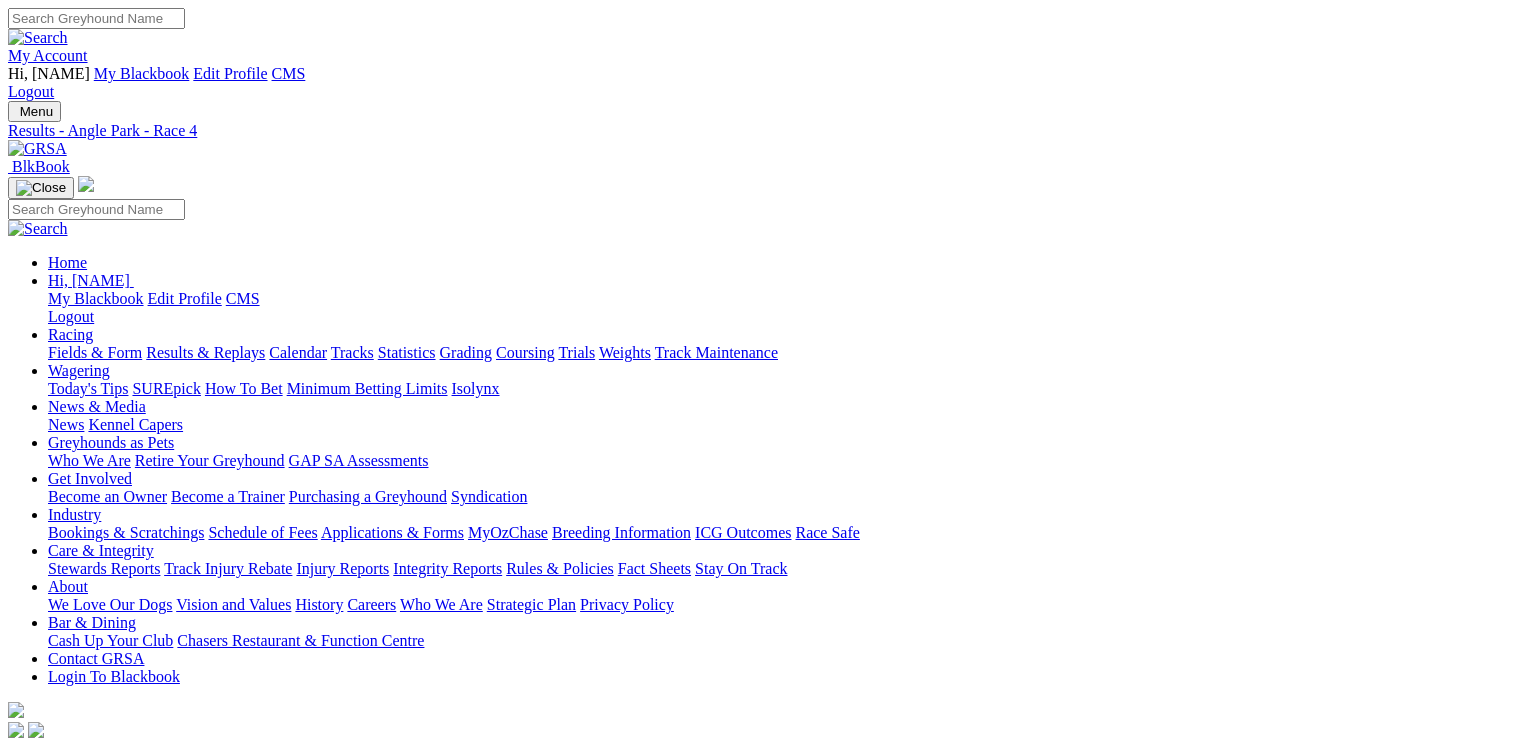 scroll, scrollTop: 0, scrollLeft: 0, axis: both 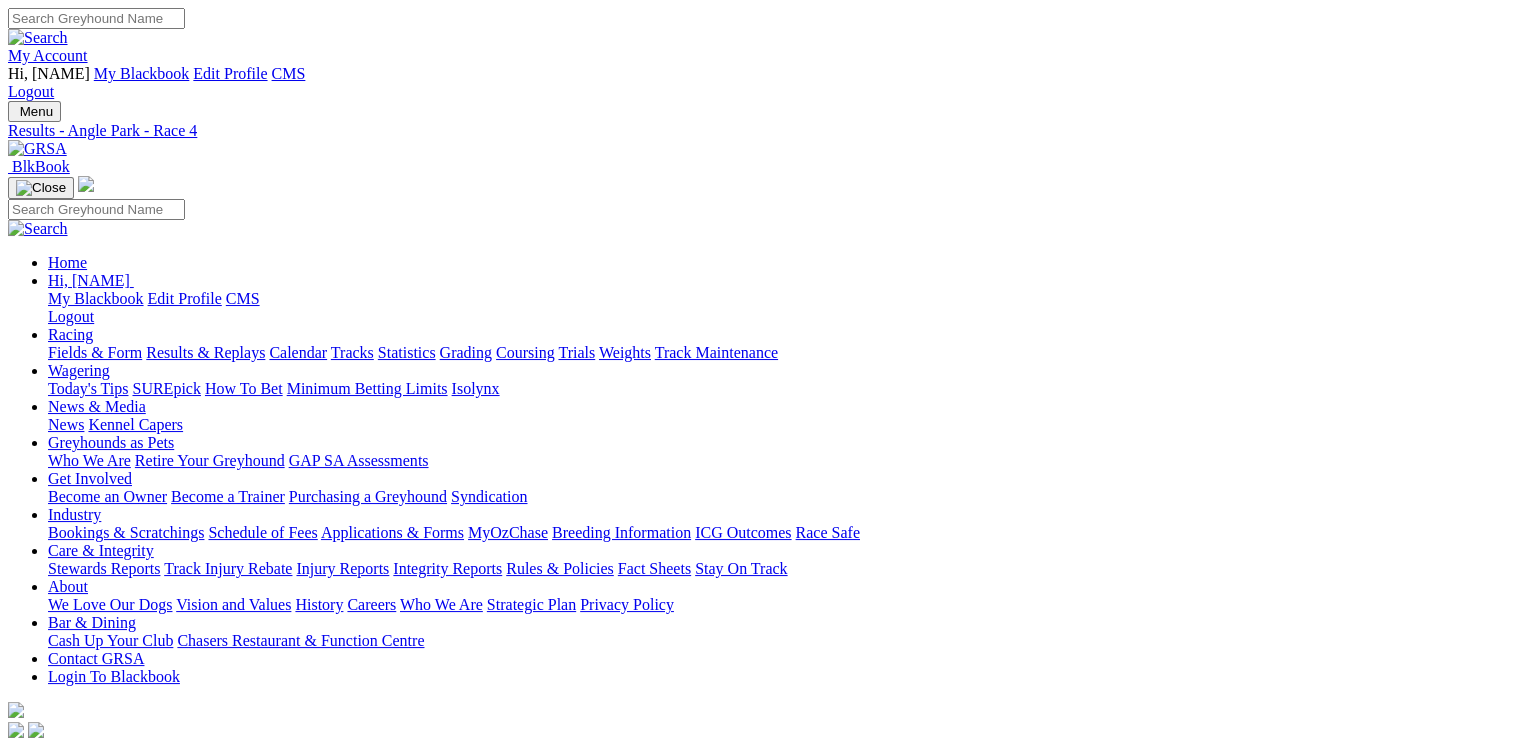 click at bounding box center [94, 1479] 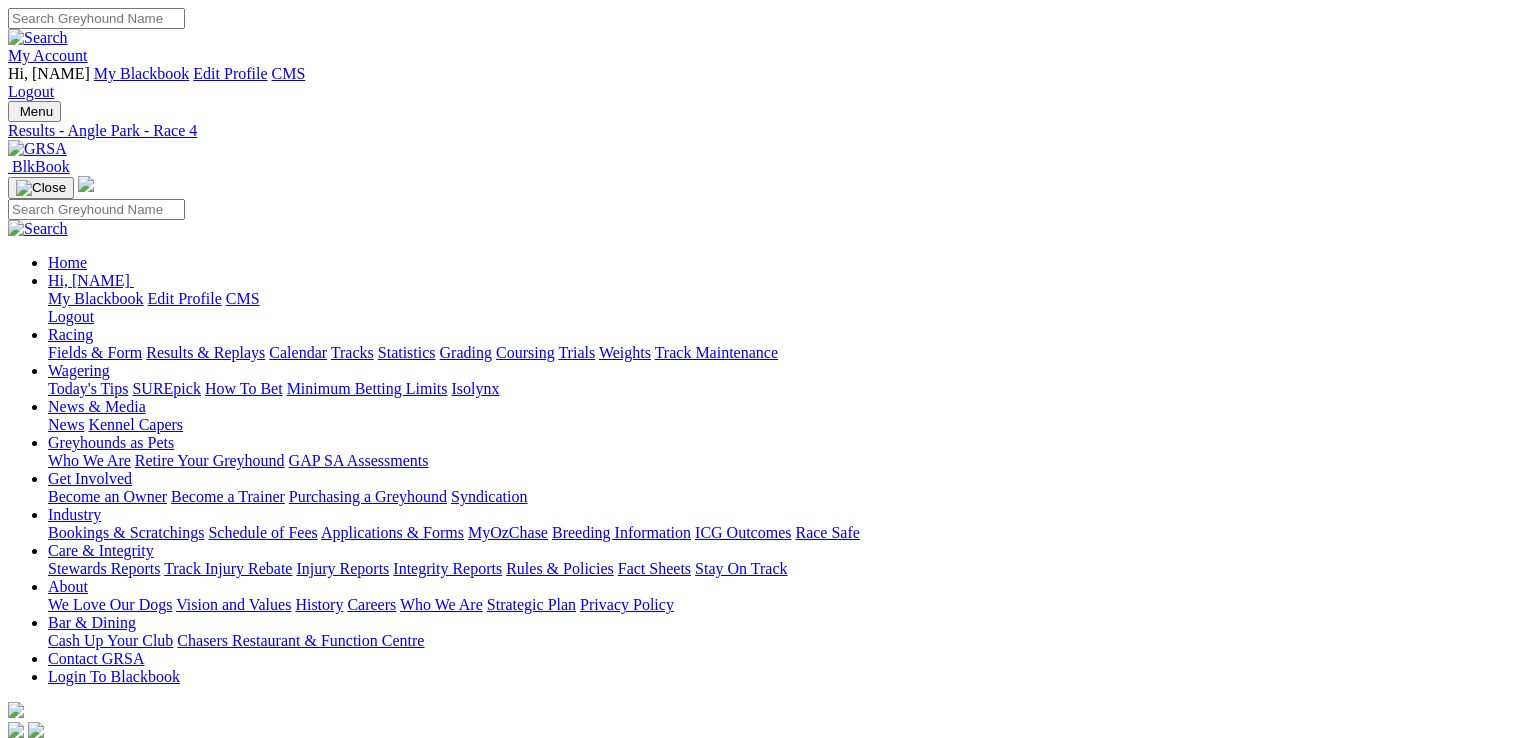 click at bounding box center (16, 4626) 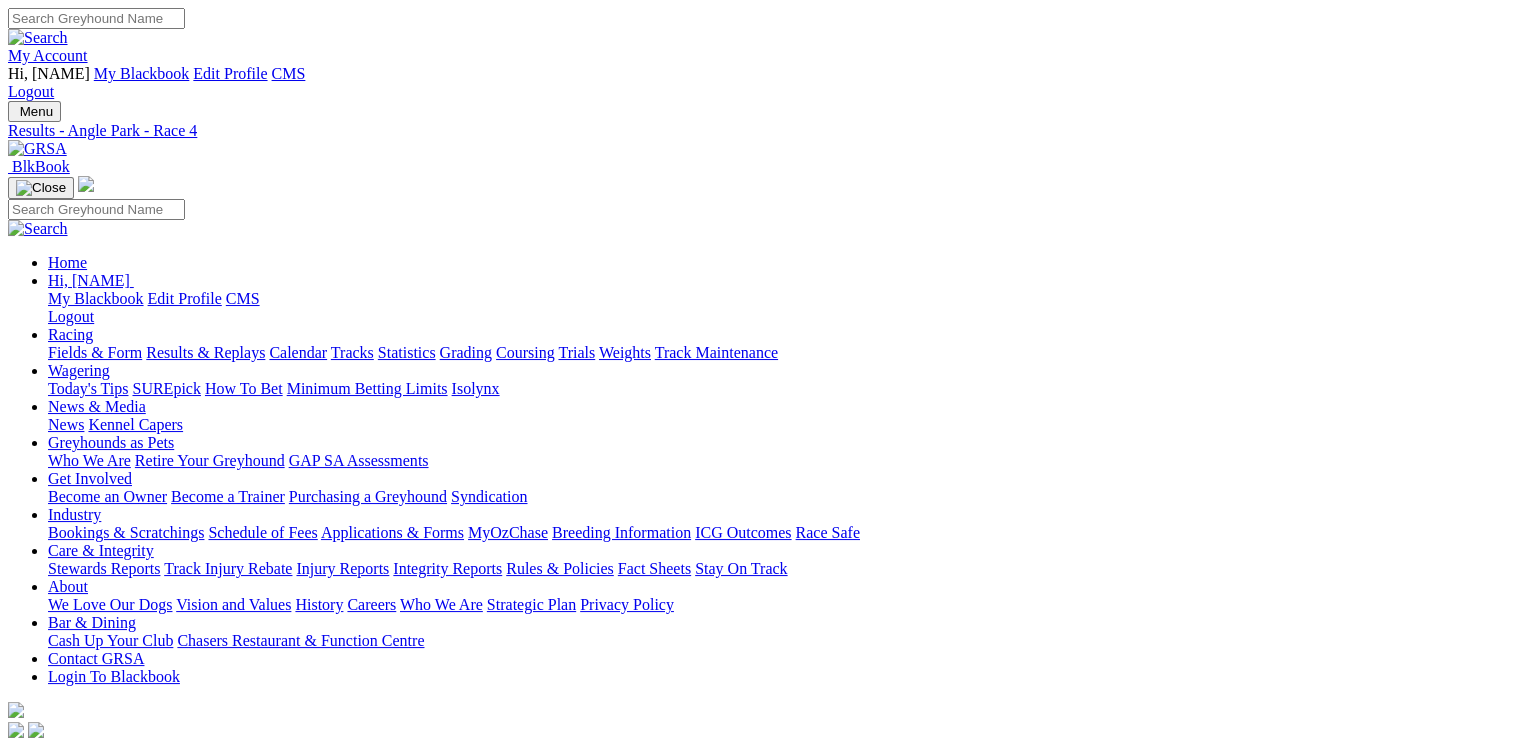 click on "R5
8 7 3 6" at bounding box center [756, 881] 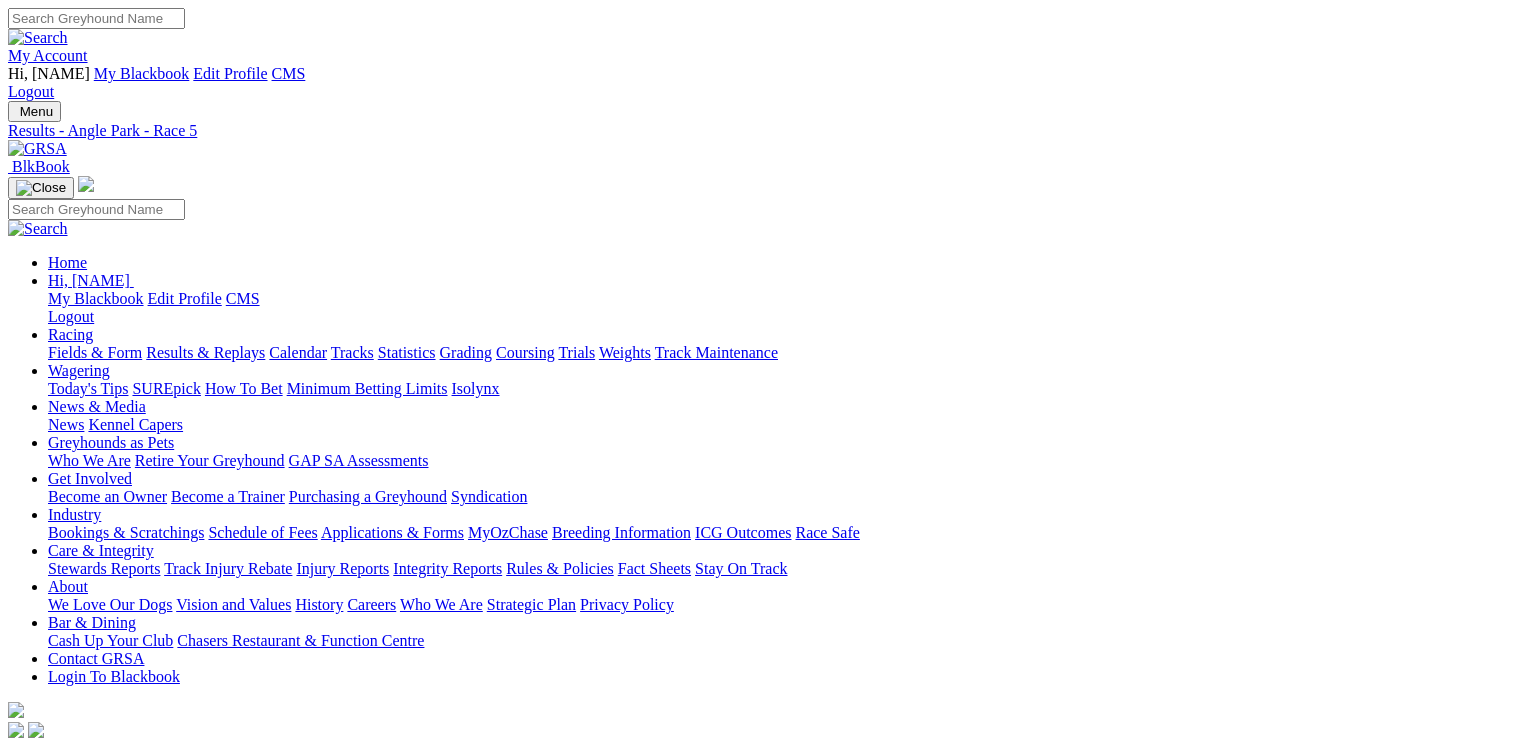 scroll, scrollTop: 0, scrollLeft: 0, axis: both 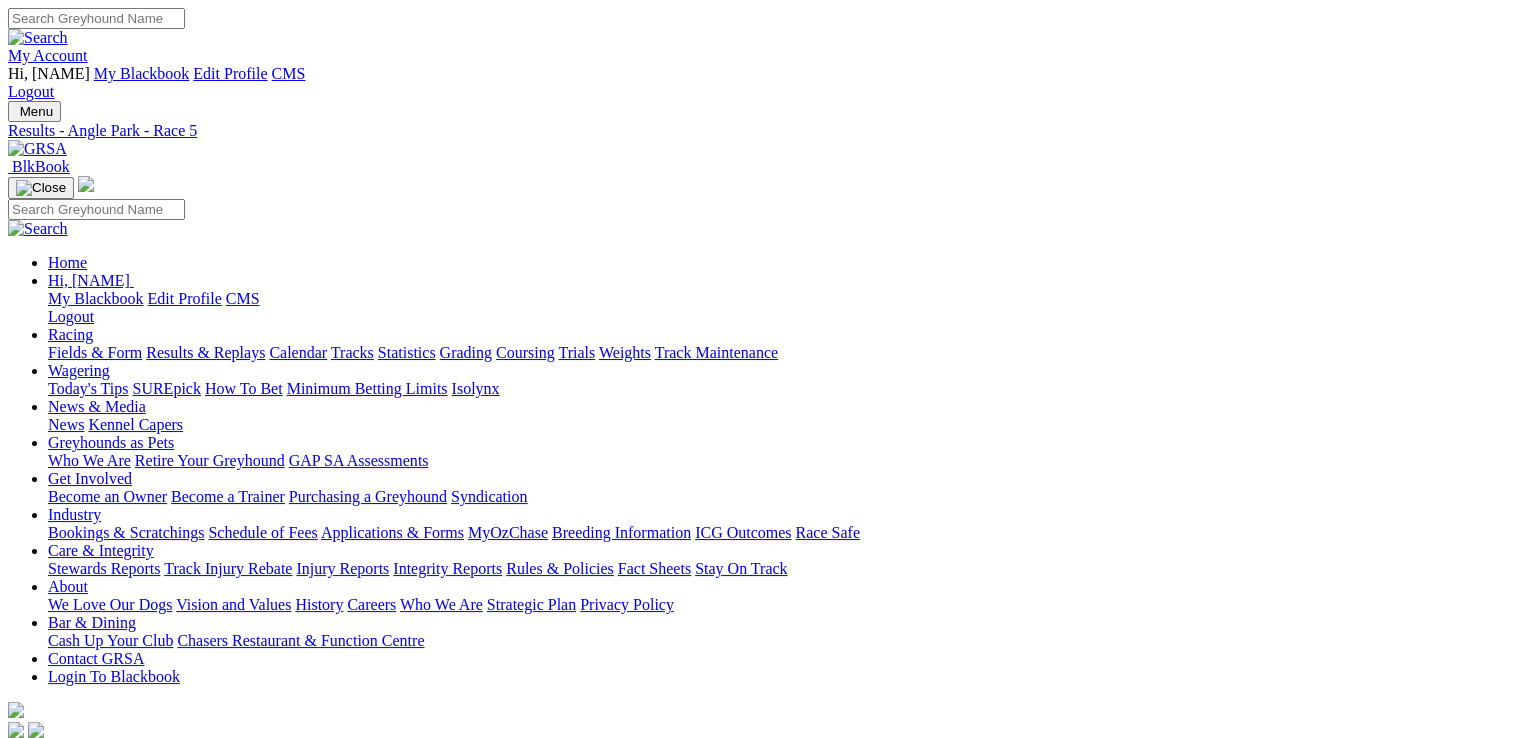click on "1 2 8 5" at bounding box center (53, 898) 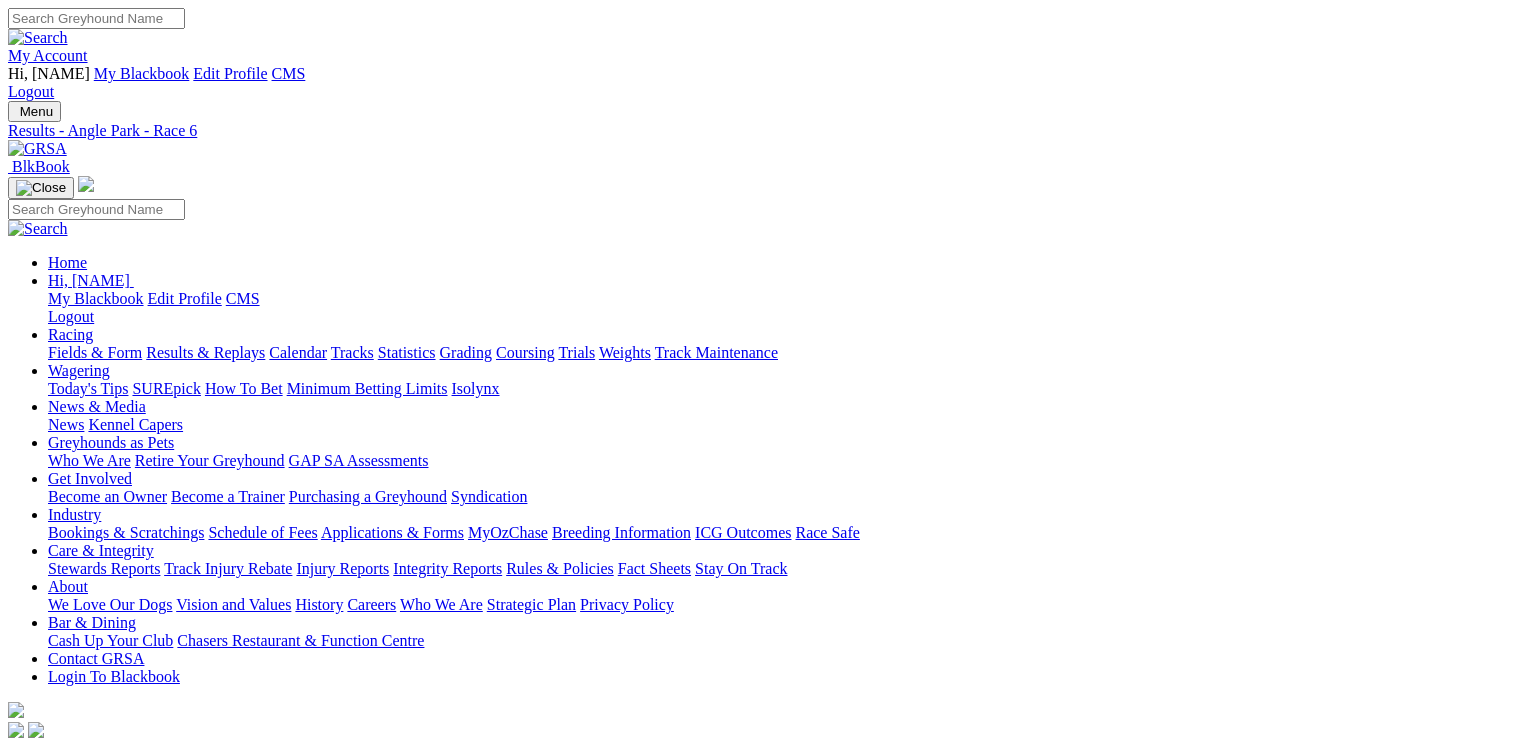 scroll, scrollTop: 0, scrollLeft: 0, axis: both 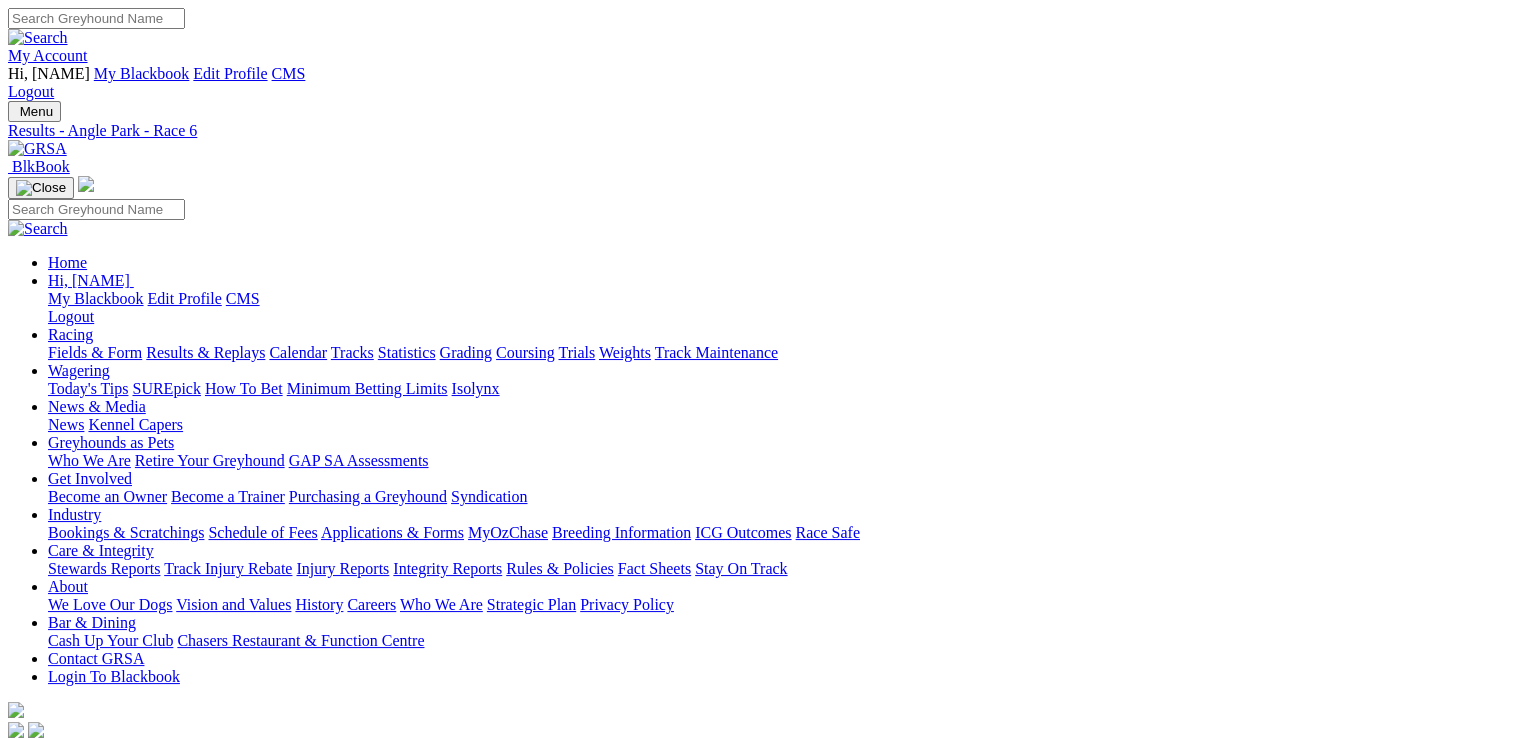click on "2 5 3 1" at bounding box center (53, 934) 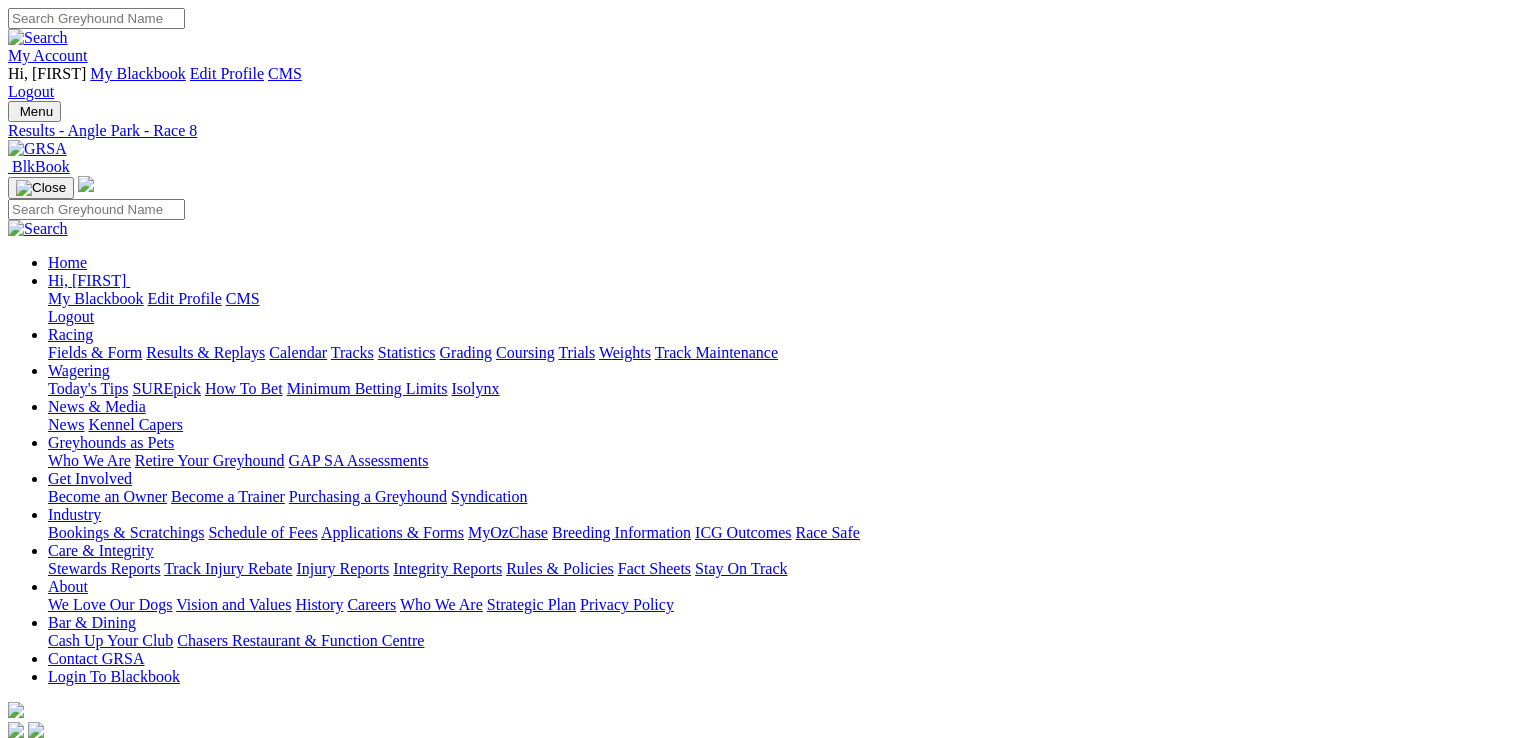 scroll, scrollTop: 0, scrollLeft: 0, axis: both 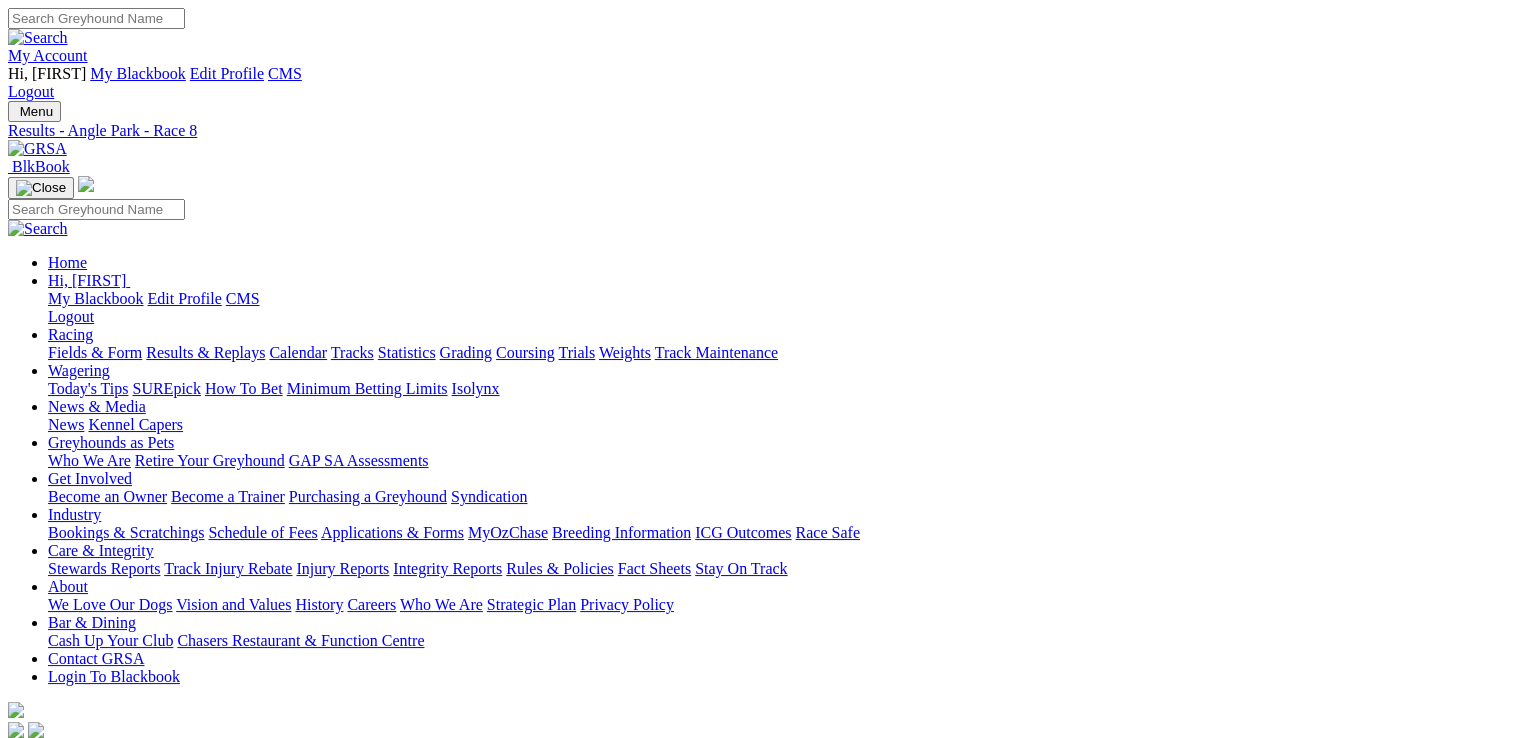 click on "7 8 5 2" at bounding box center (53, 916) 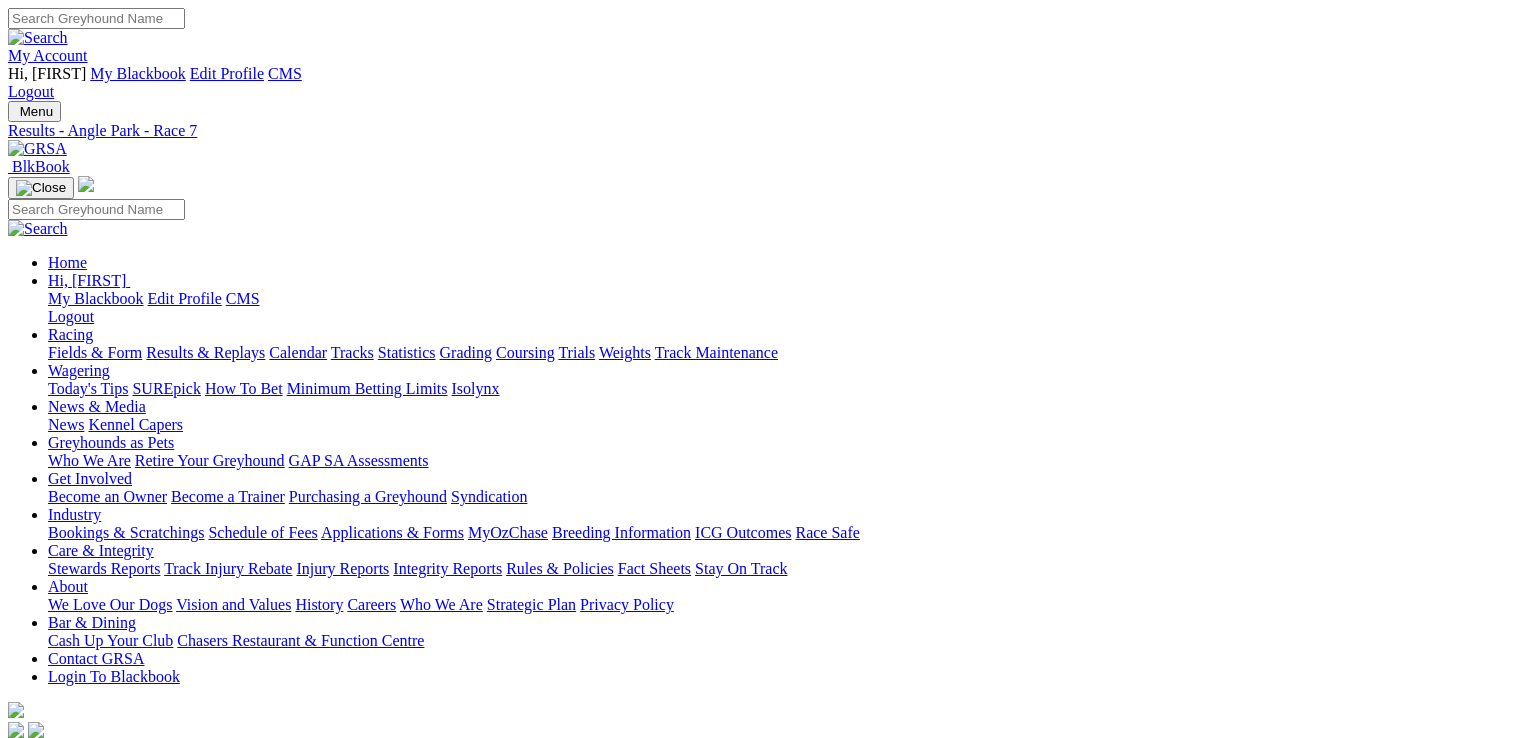scroll, scrollTop: 0, scrollLeft: 0, axis: both 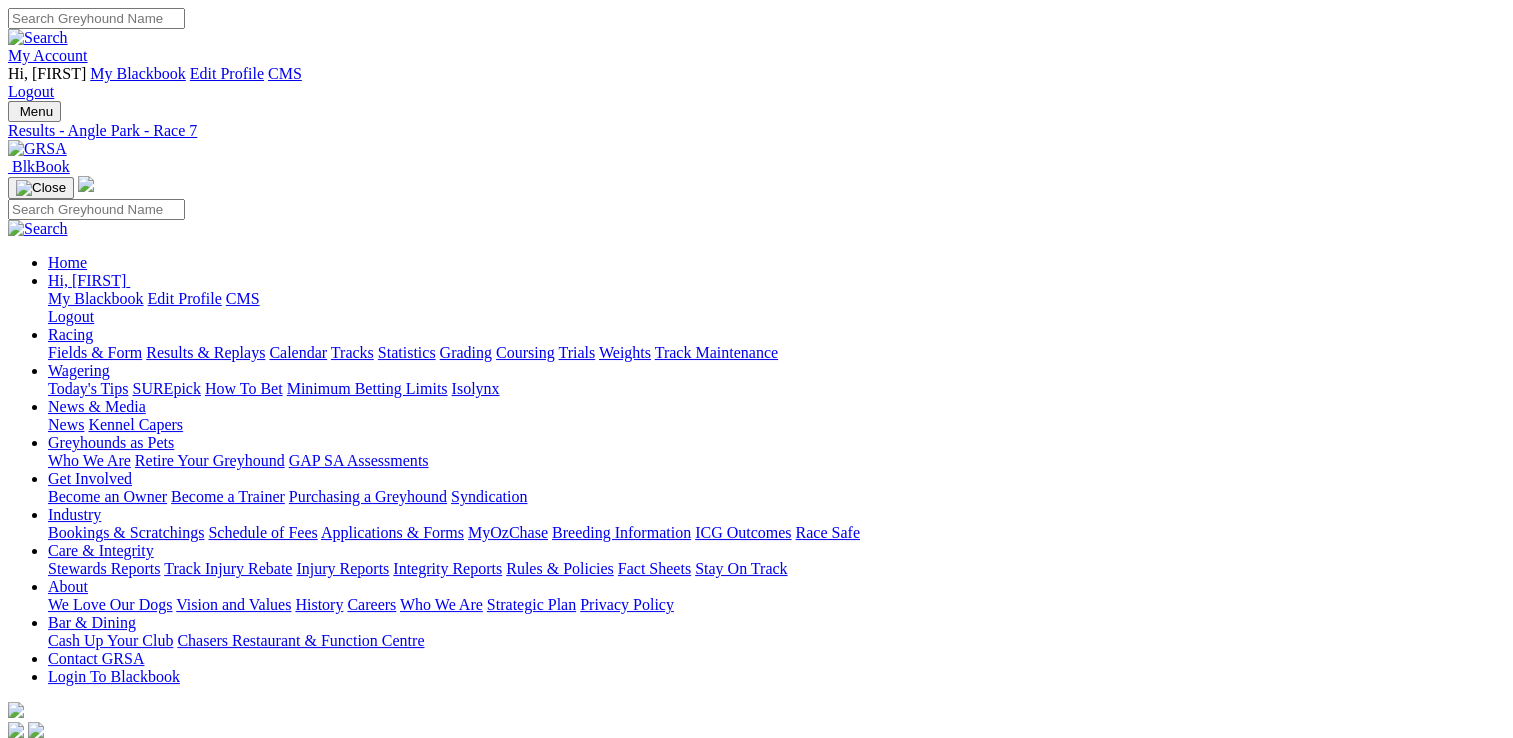click on "R3
2 4 6 1" at bounding box center [756, 845] 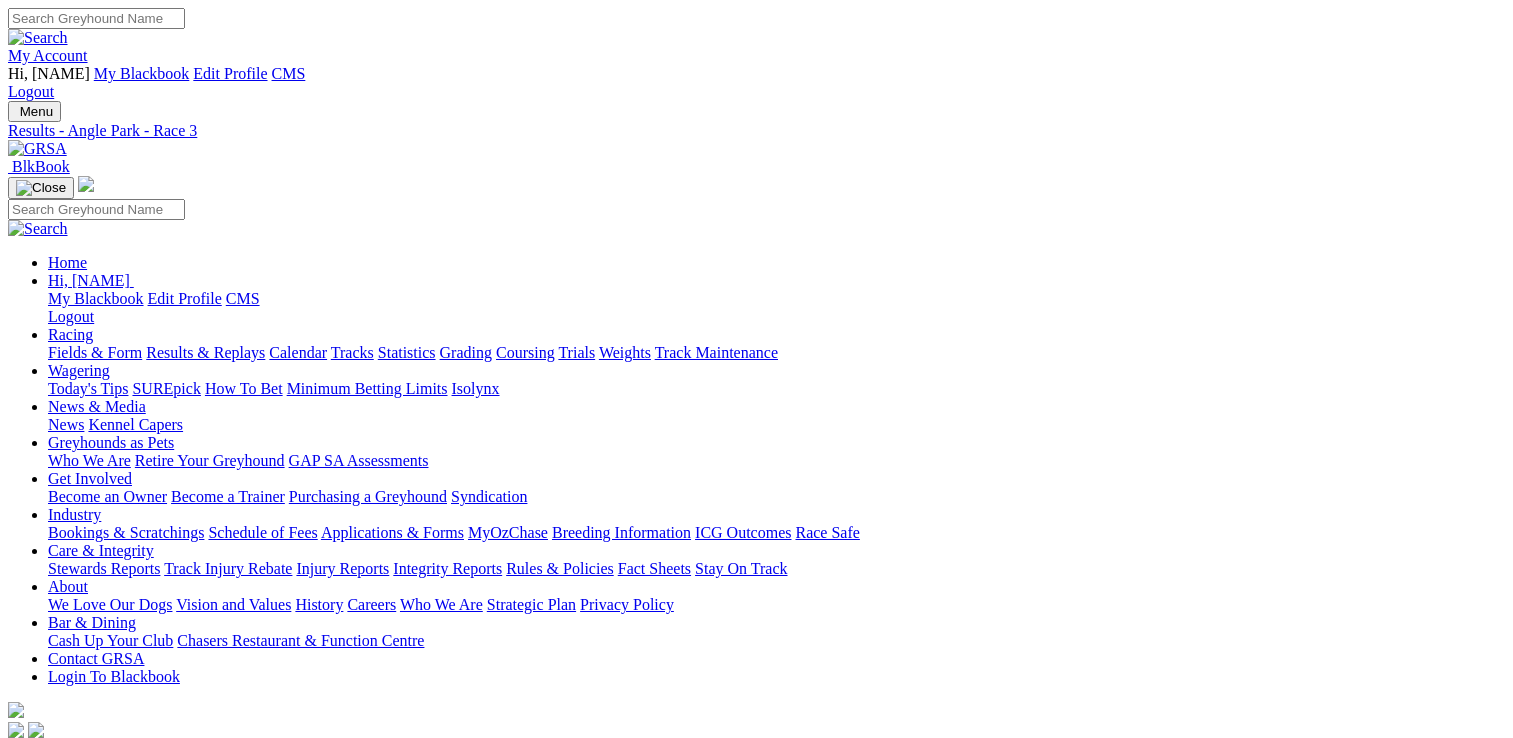 scroll, scrollTop: 0, scrollLeft: 0, axis: both 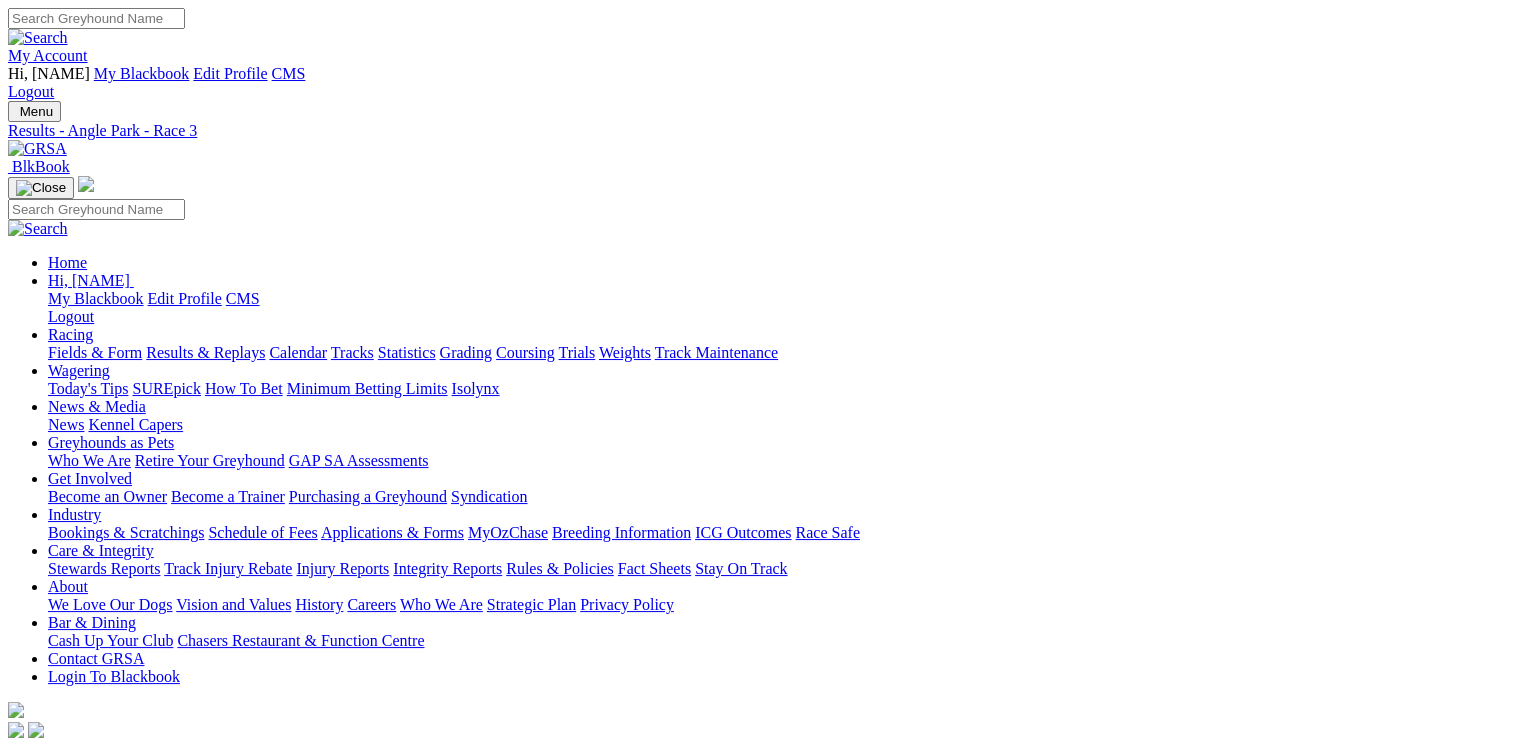 click at bounding box center [94, 1479] 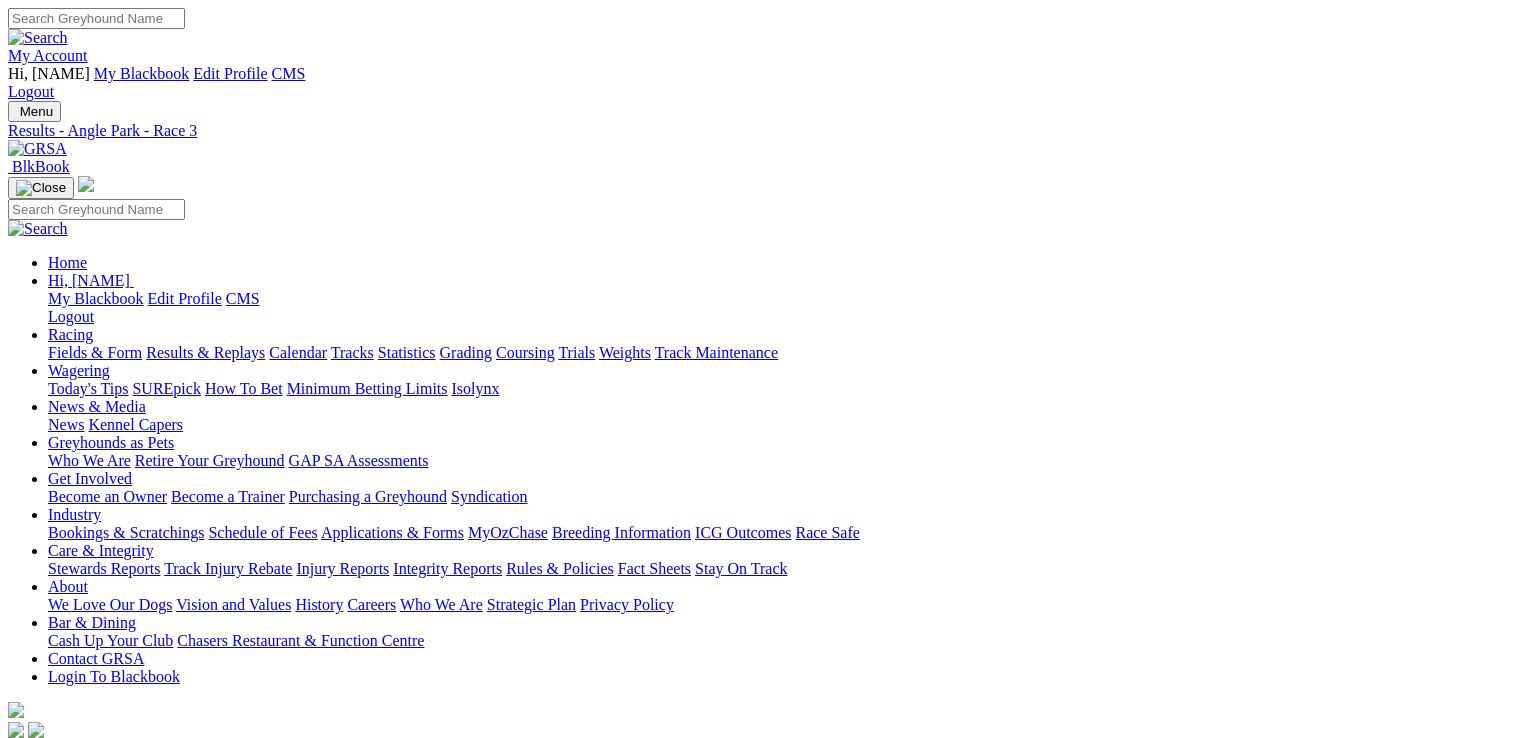 click at bounding box center [16, 4656] 